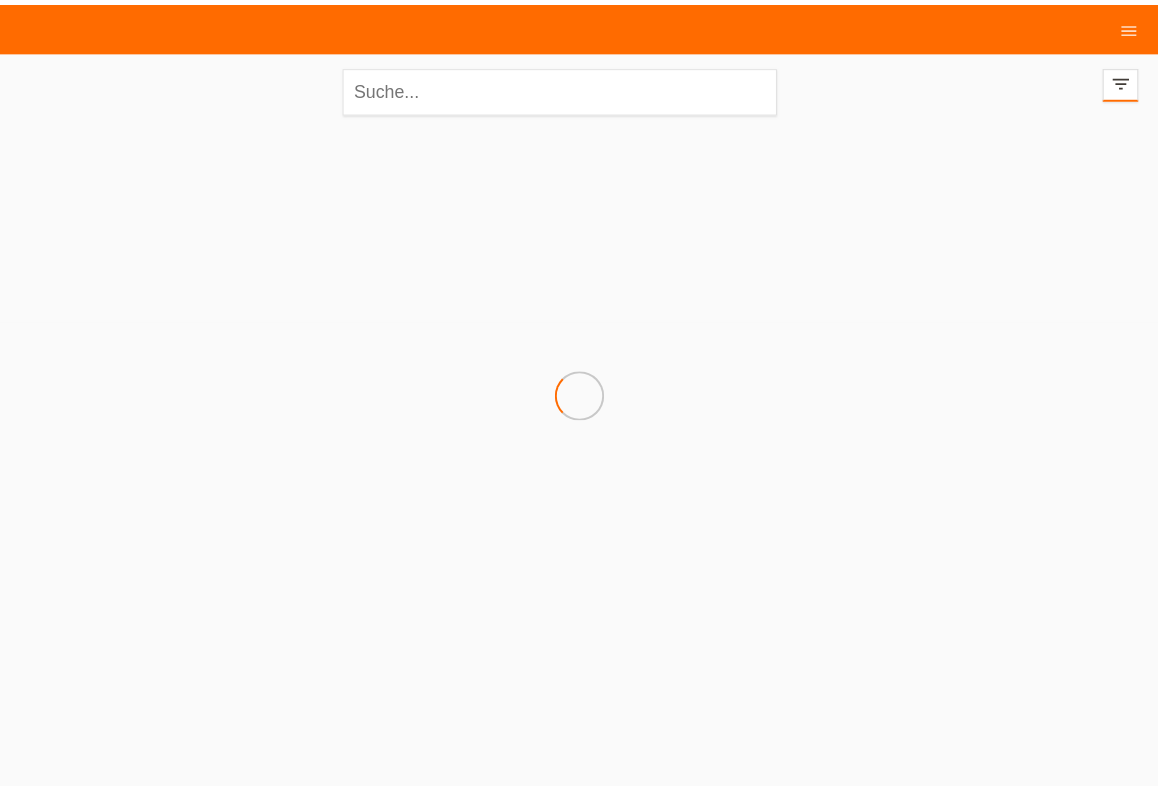 scroll, scrollTop: 0, scrollLeft: 0, axis: both 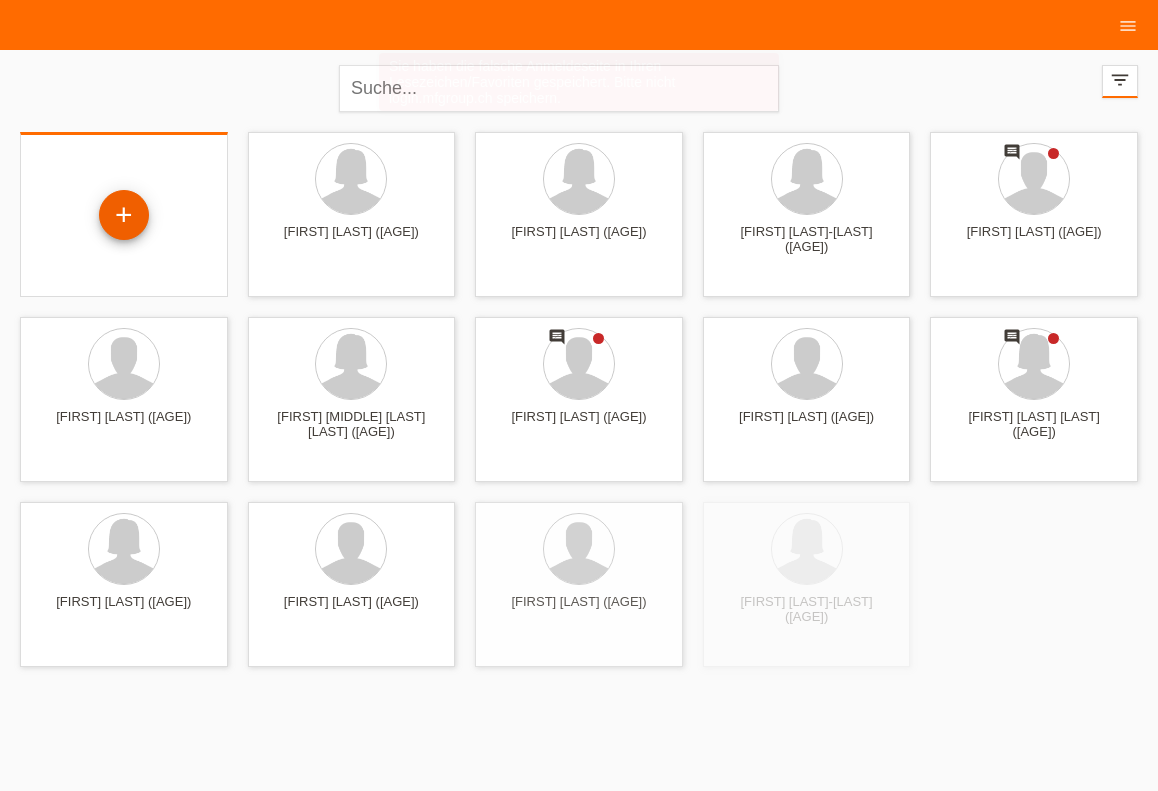 click on "+" at bounding box center (124, 215) 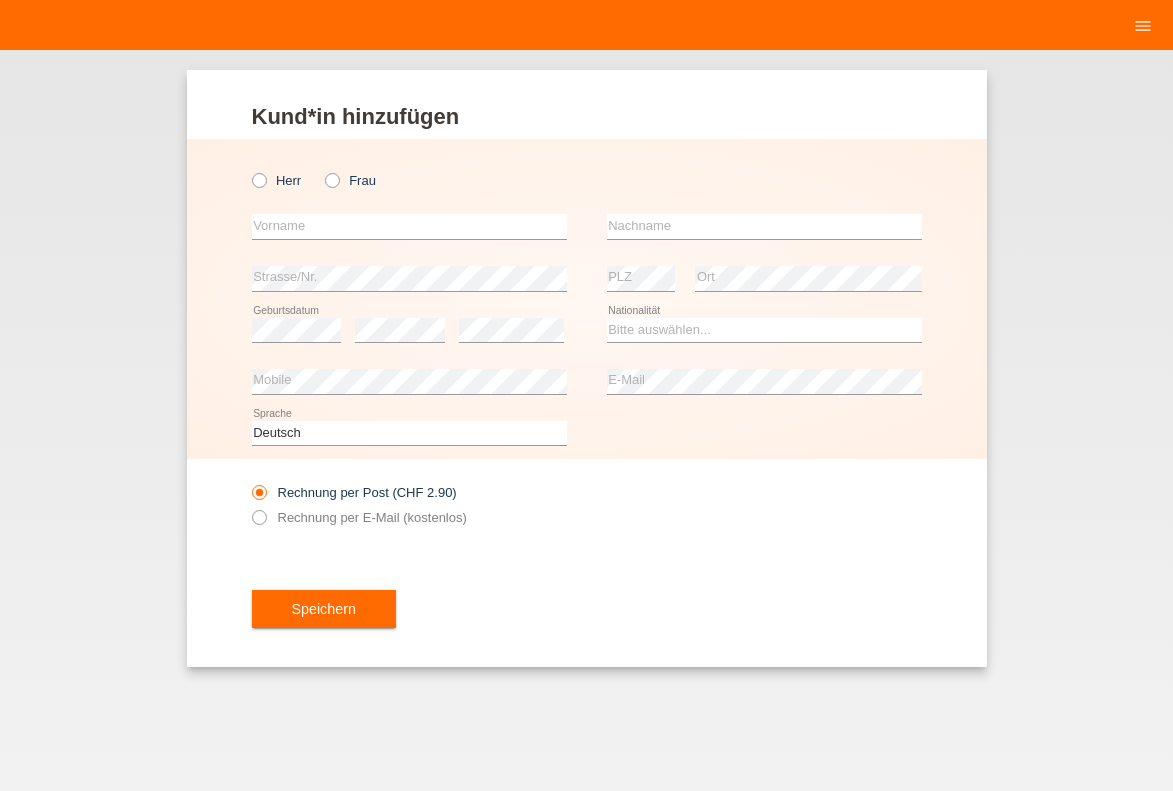 scroll, scrollTop: 0, scrollLeft: 0, axis: both 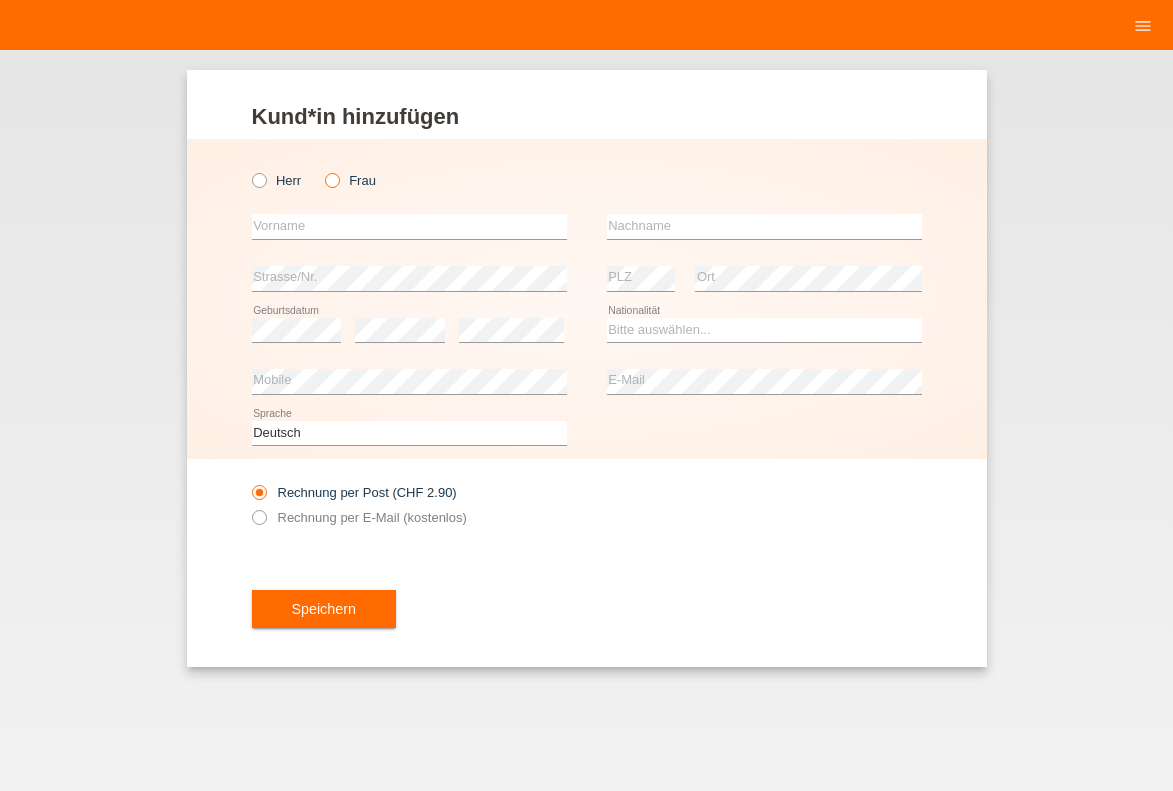click at bounding box center (322, 170) 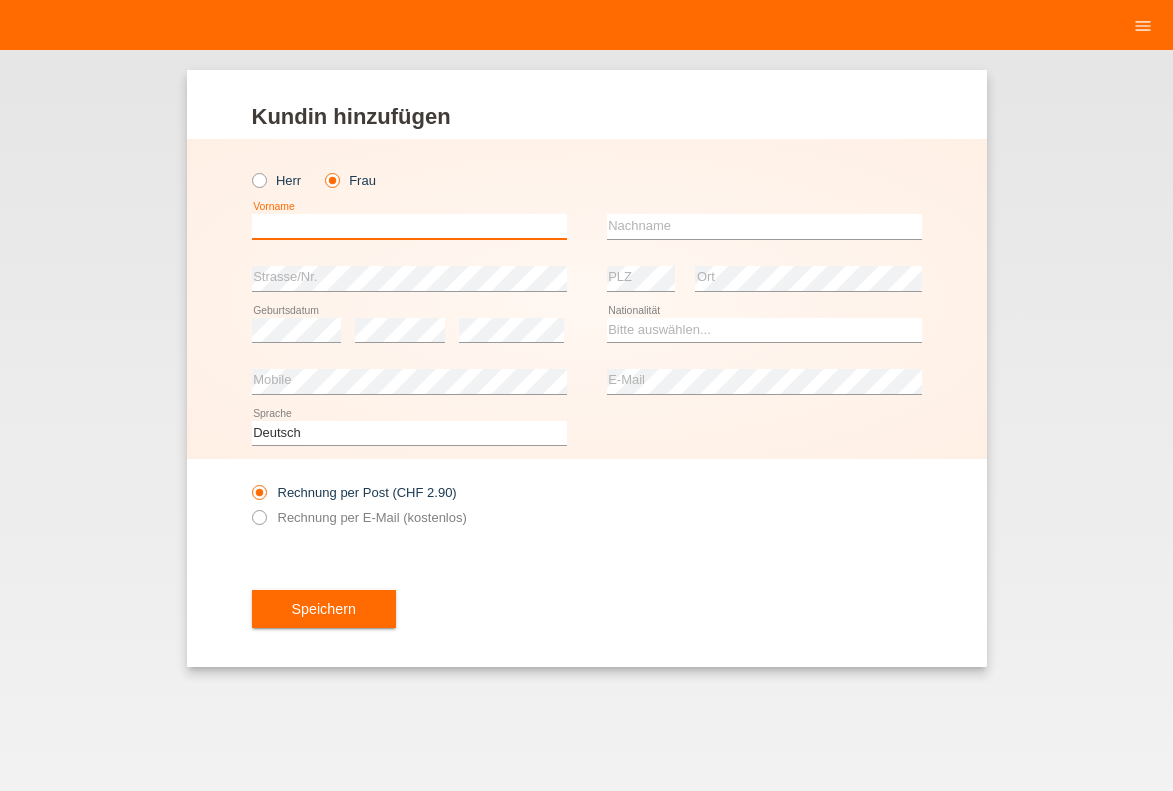 click at bounding box center [409, 226] 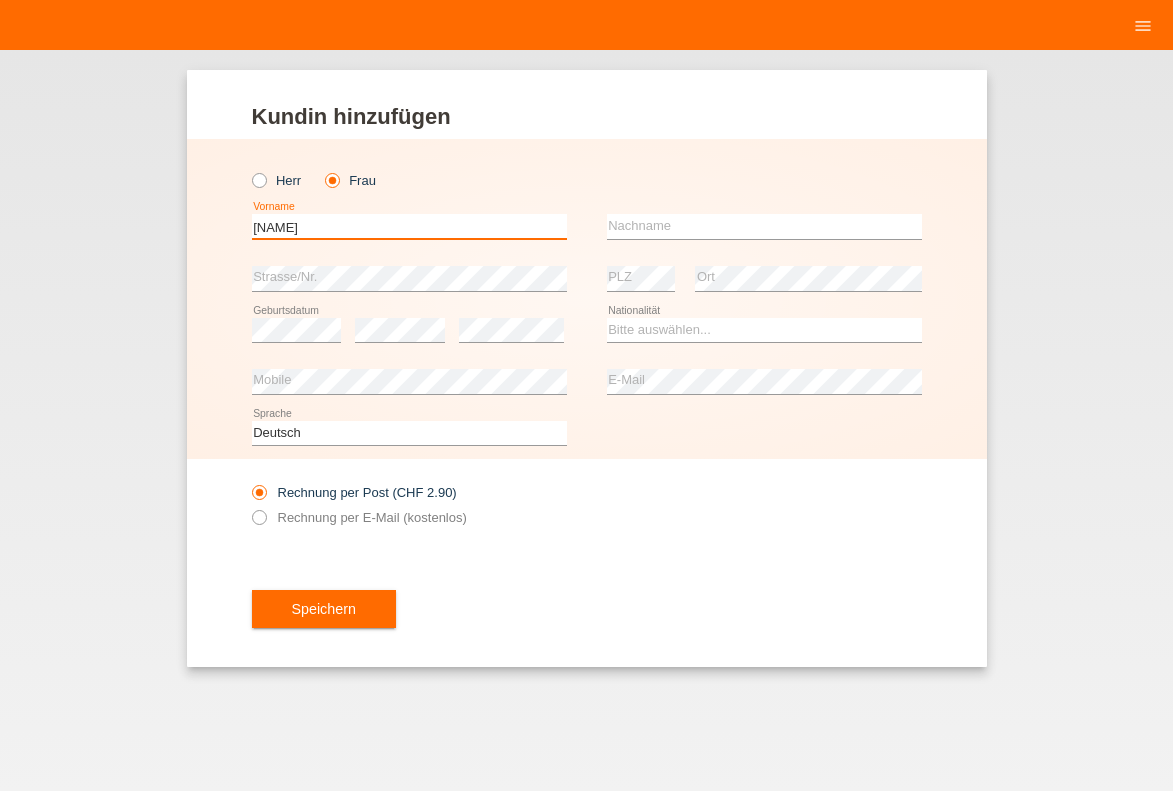 type on "p" 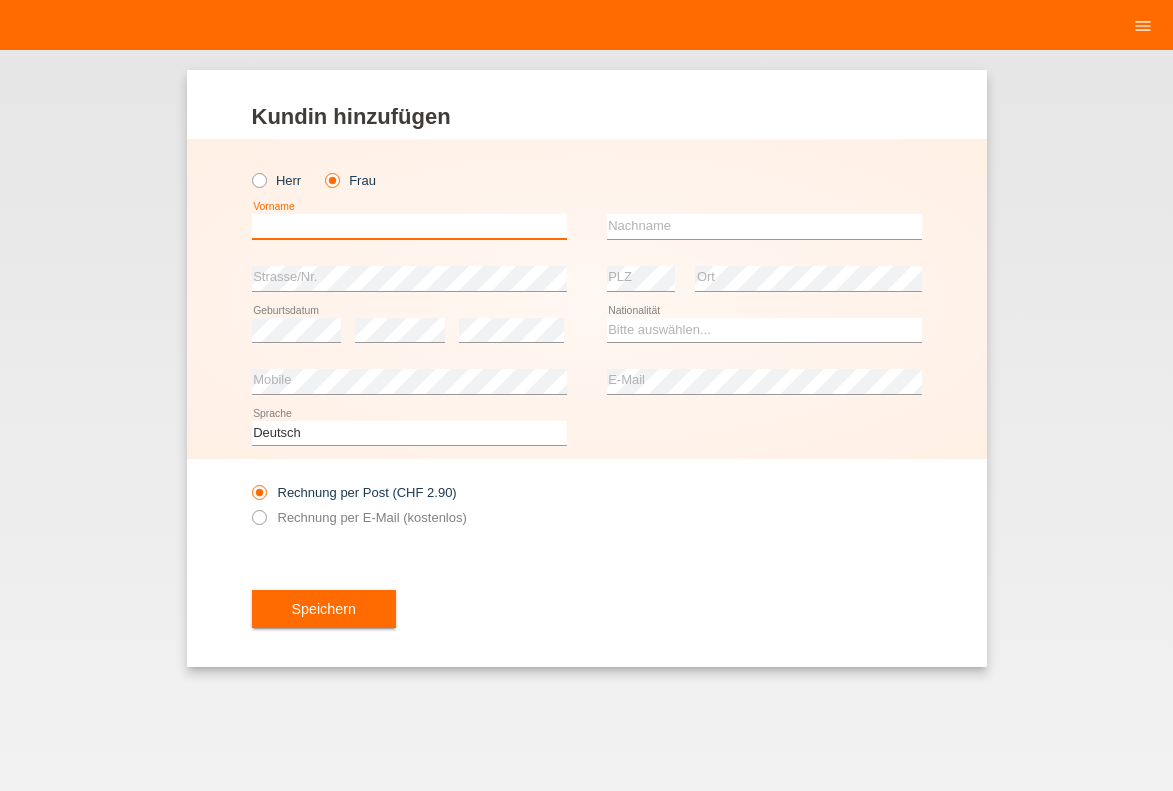 type on "p" 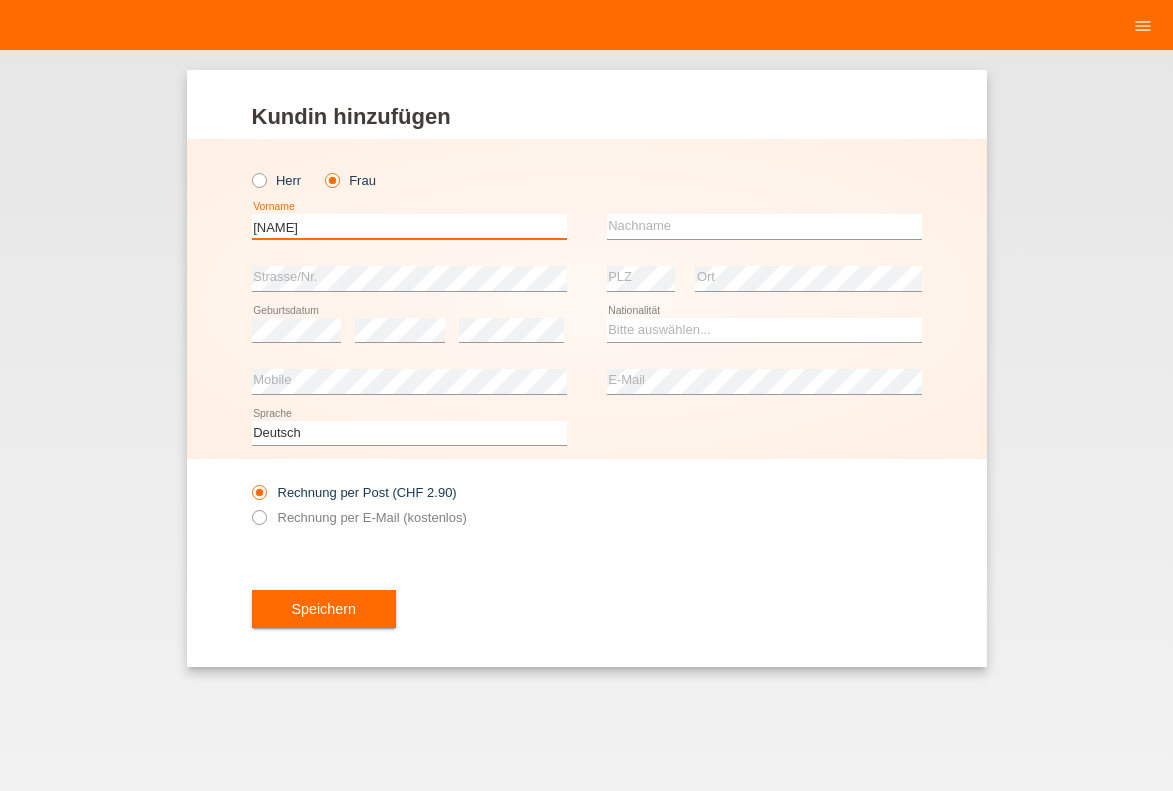 type on "[LAST]" 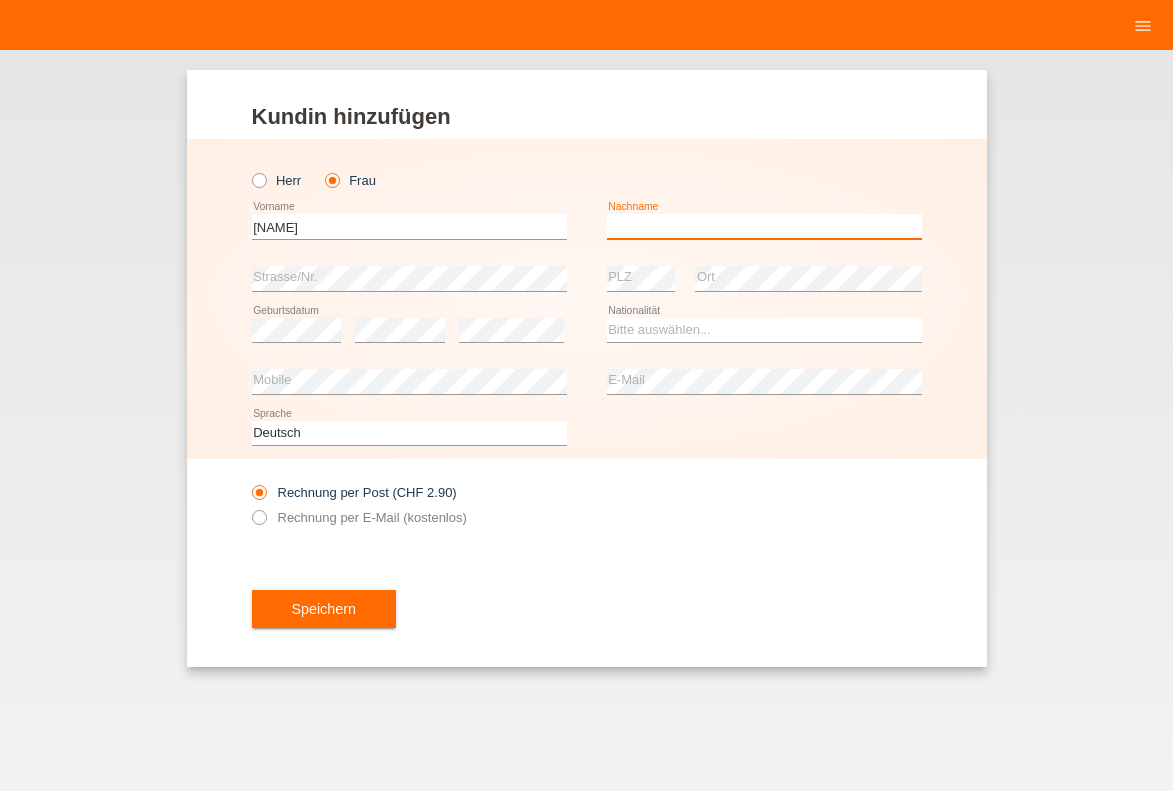 click at bounding box center (764, 226) 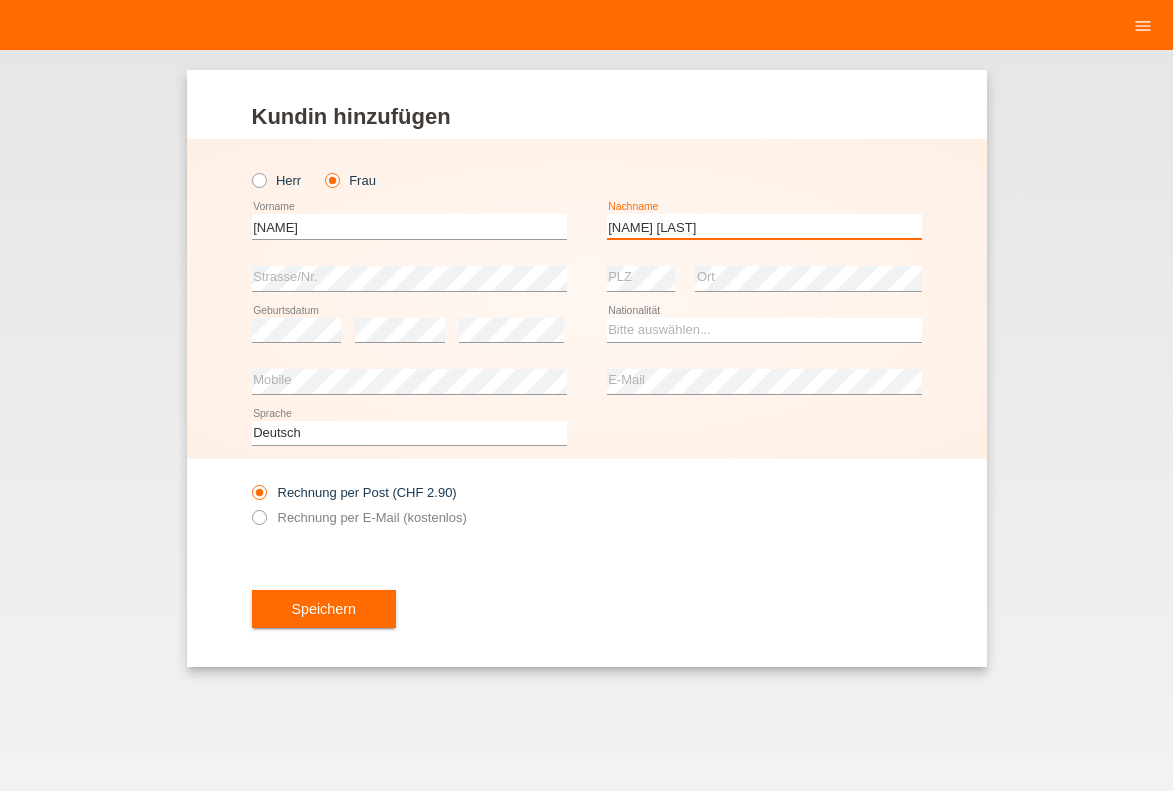 type on "[LAST]" 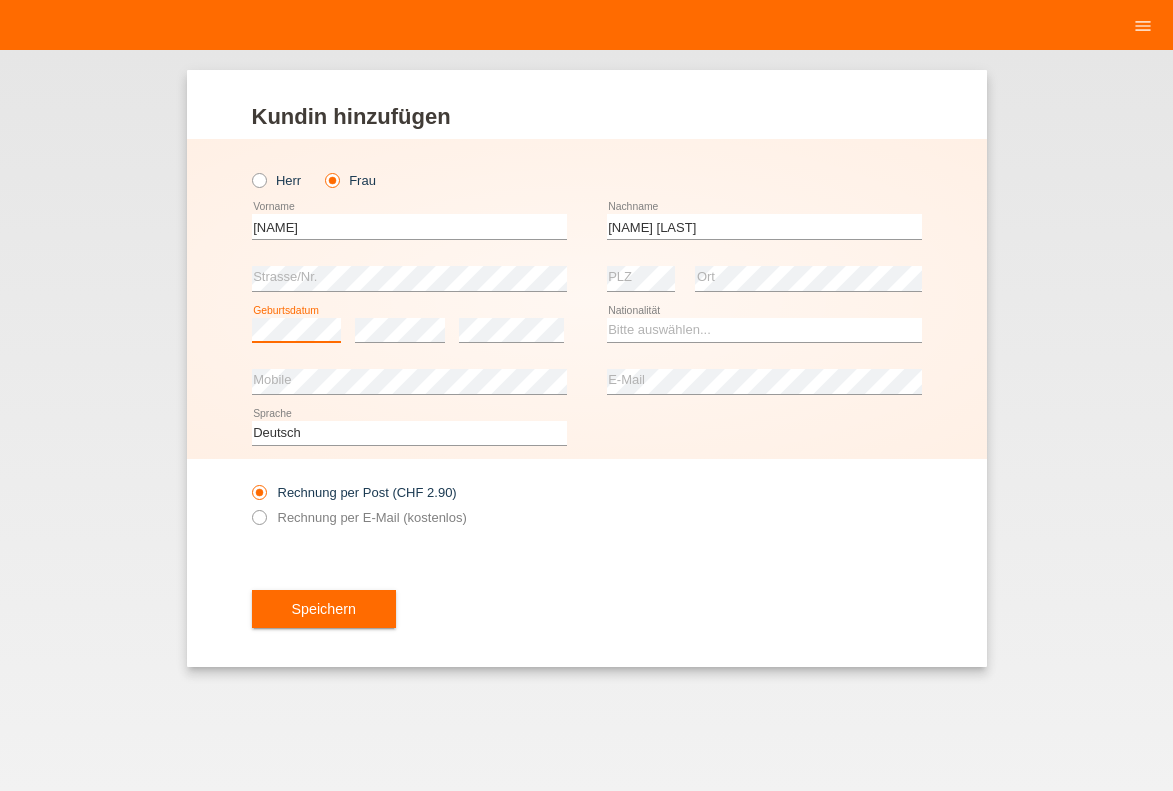 scroll, scrollTop: 0, scrollLeft: 0, axis: both 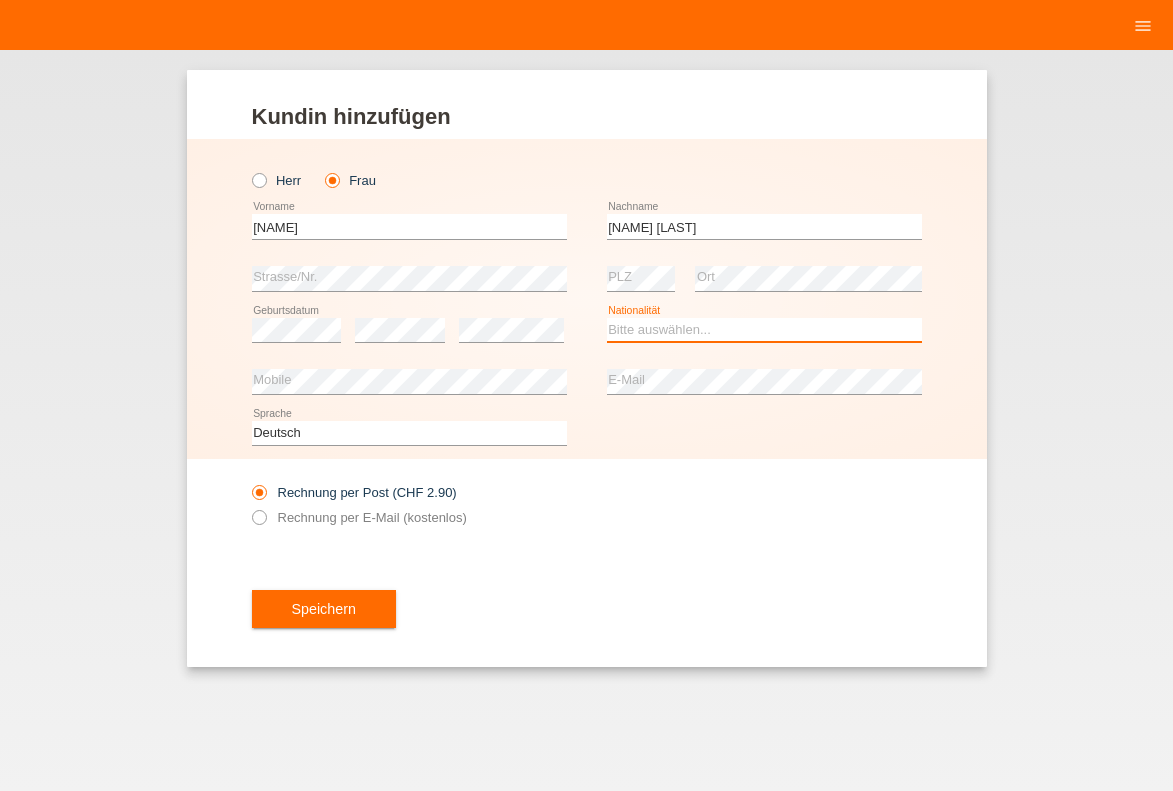 click on "Bitte auswählen...
Schweiz
Deutschland
Liechtenstein
Österreich
------------
Afghanistan
Ägypten
Åland
Albanien
Algerien" at bounding box center (764, 330) 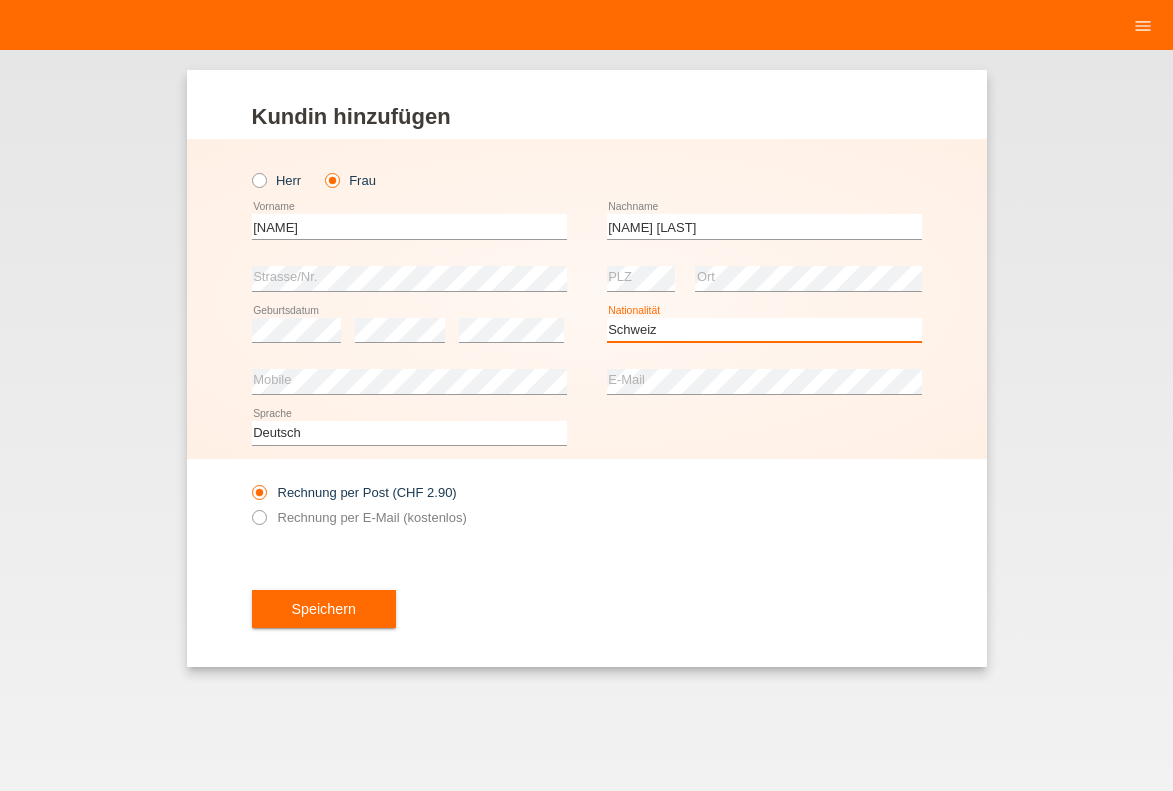click on "Schweiz" at bounding box center (0, 0) 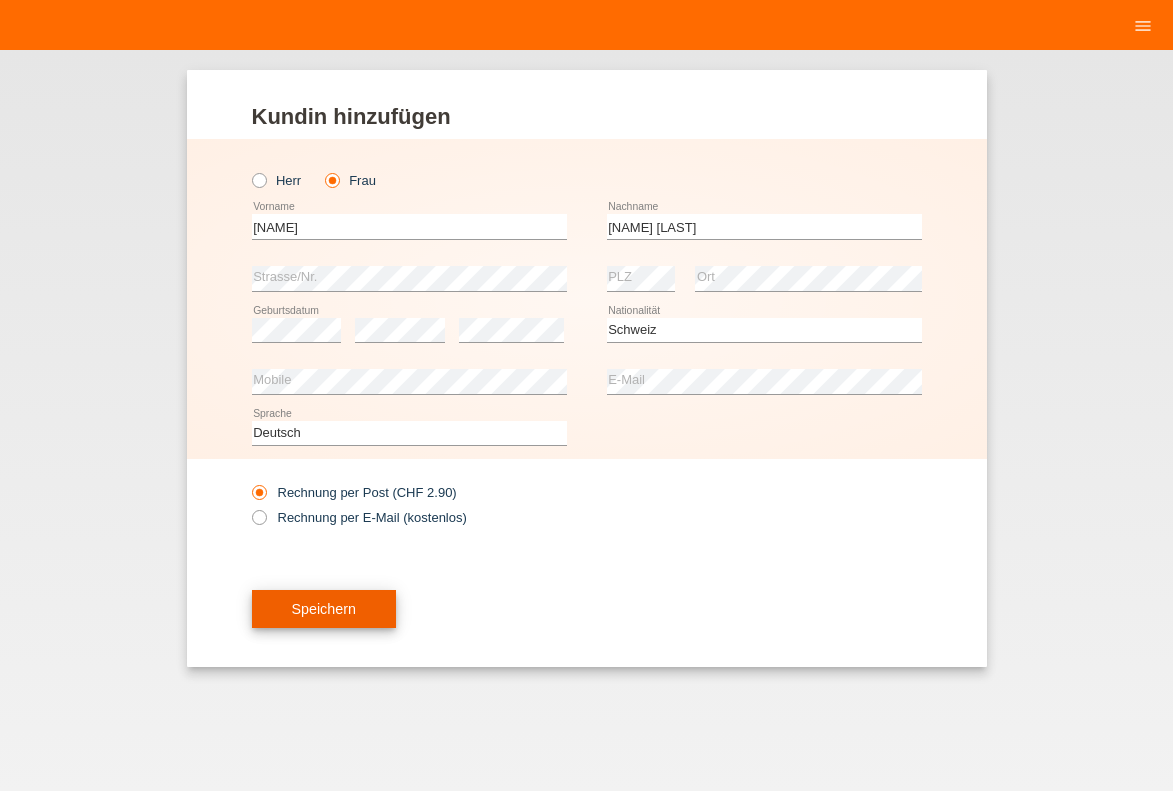 click on "Speichern" at bounding box center (324, 609) 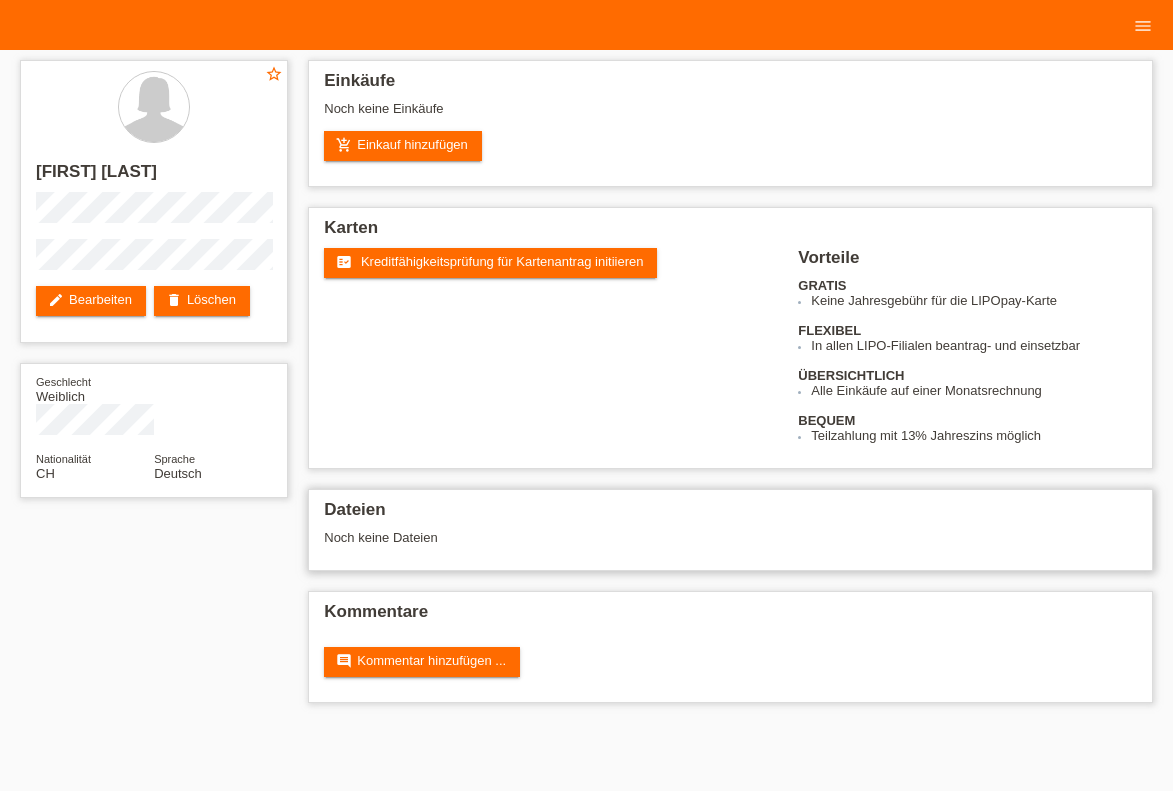 scroll, scrollTop: 0, scrollLeft: 0, axis: both 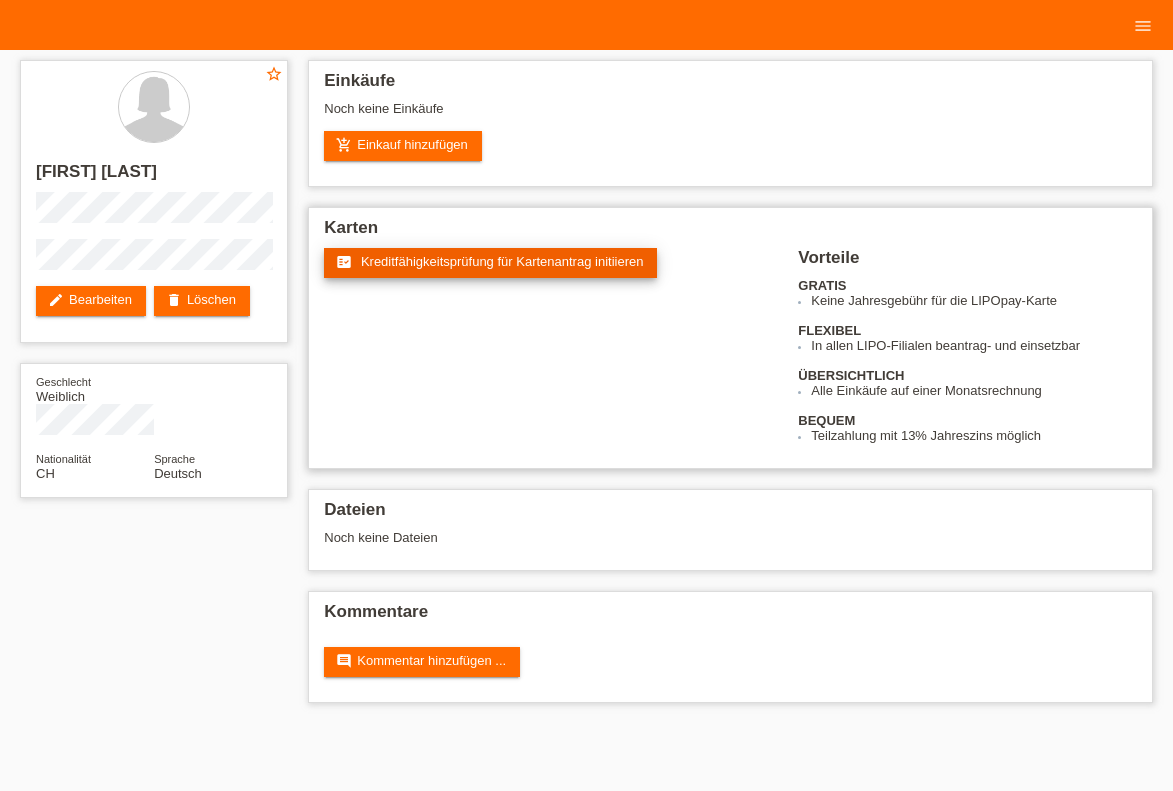 click on "Kreditfähigkeitsprüfung für Kartenantrag initiieren" at bounding box center (502, 261) 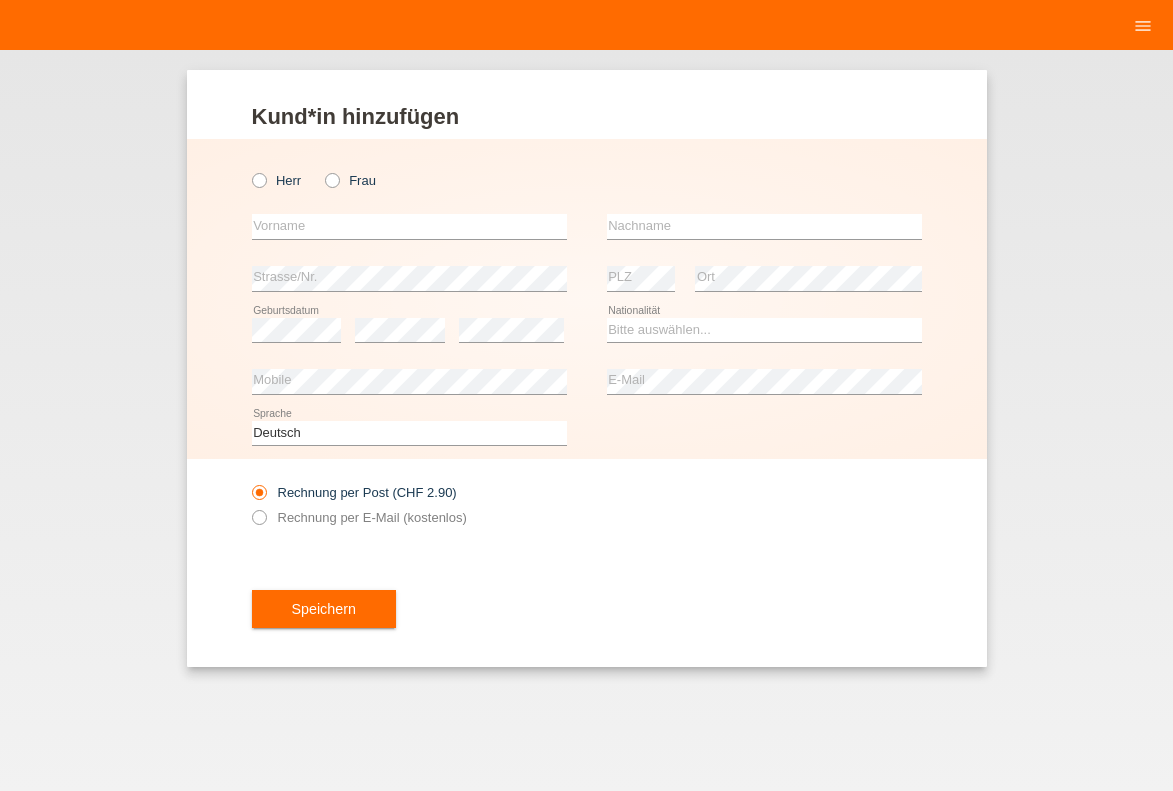 scroll, scrollTop: 0, scrollLeft: 0, axis: both 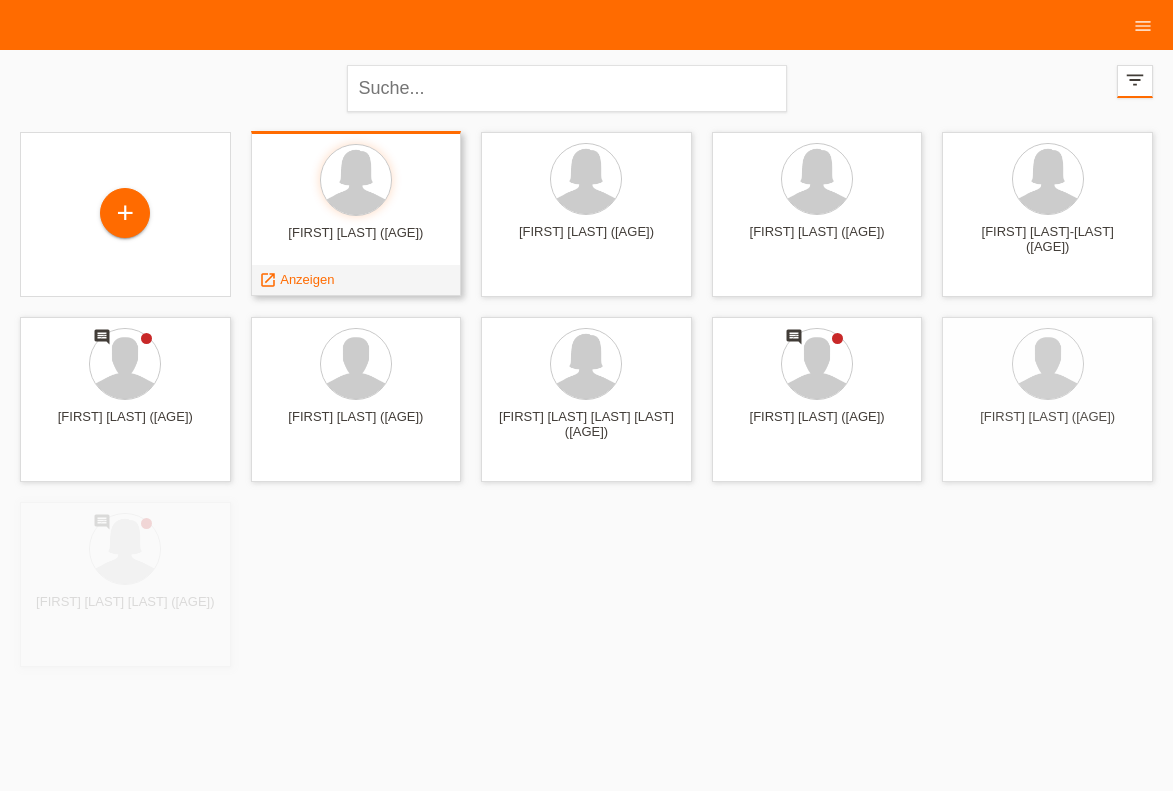 click on "[FIRST] [LAST] ([AGE])
launch   Anzeigen" at bounding box center [356, 213] 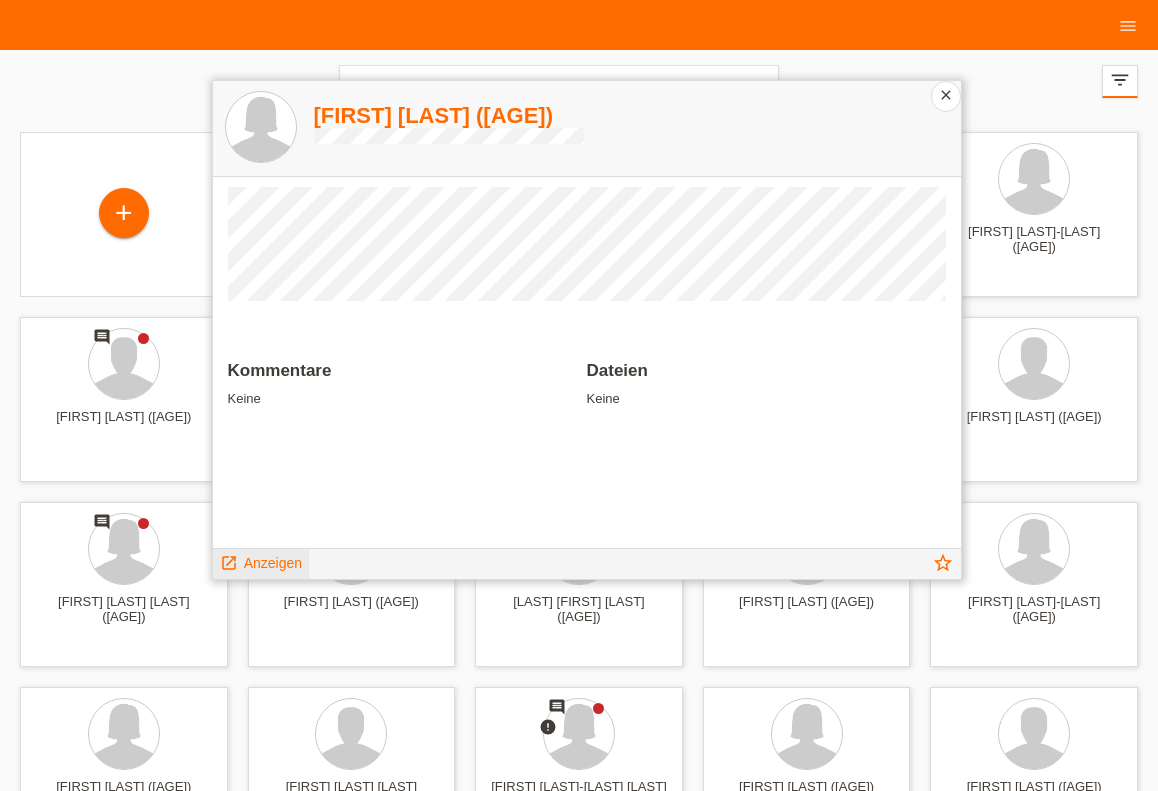 click on "launch   Anzeigen" at bounding box center (261, 561) 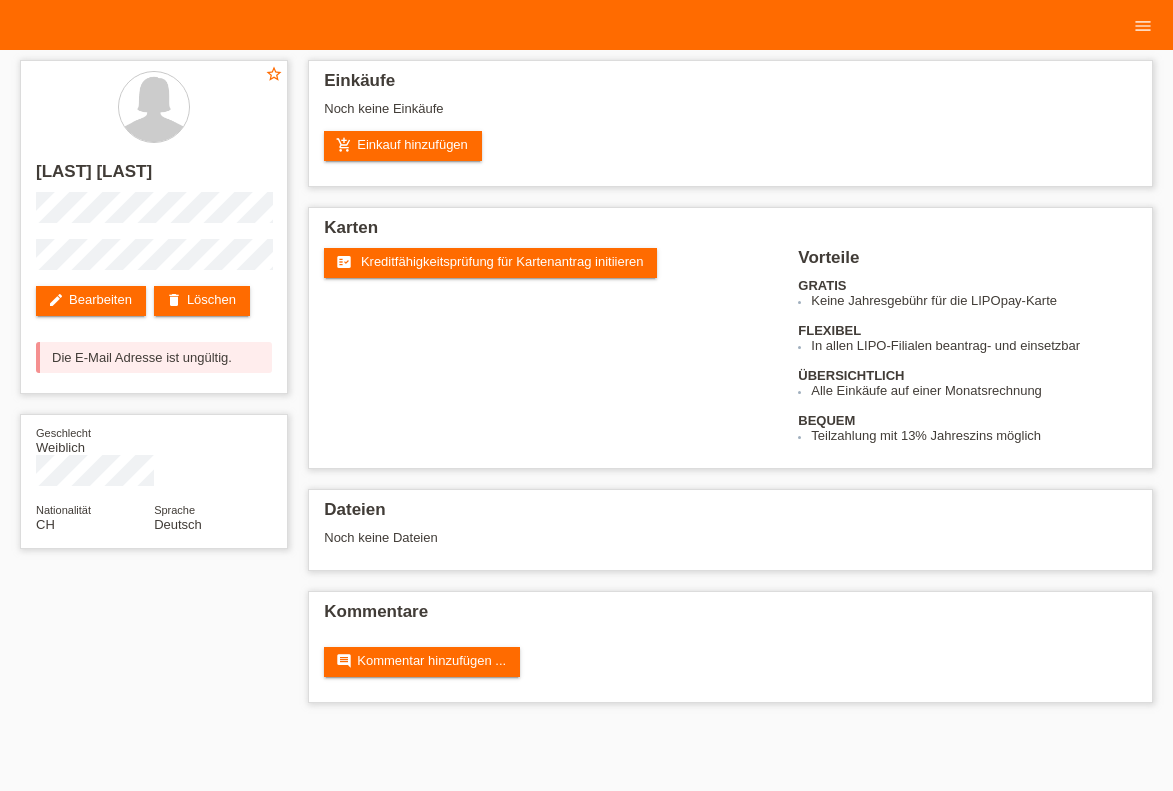 scroll, scrollTop: 0, scrollLeft: 0, axis: both 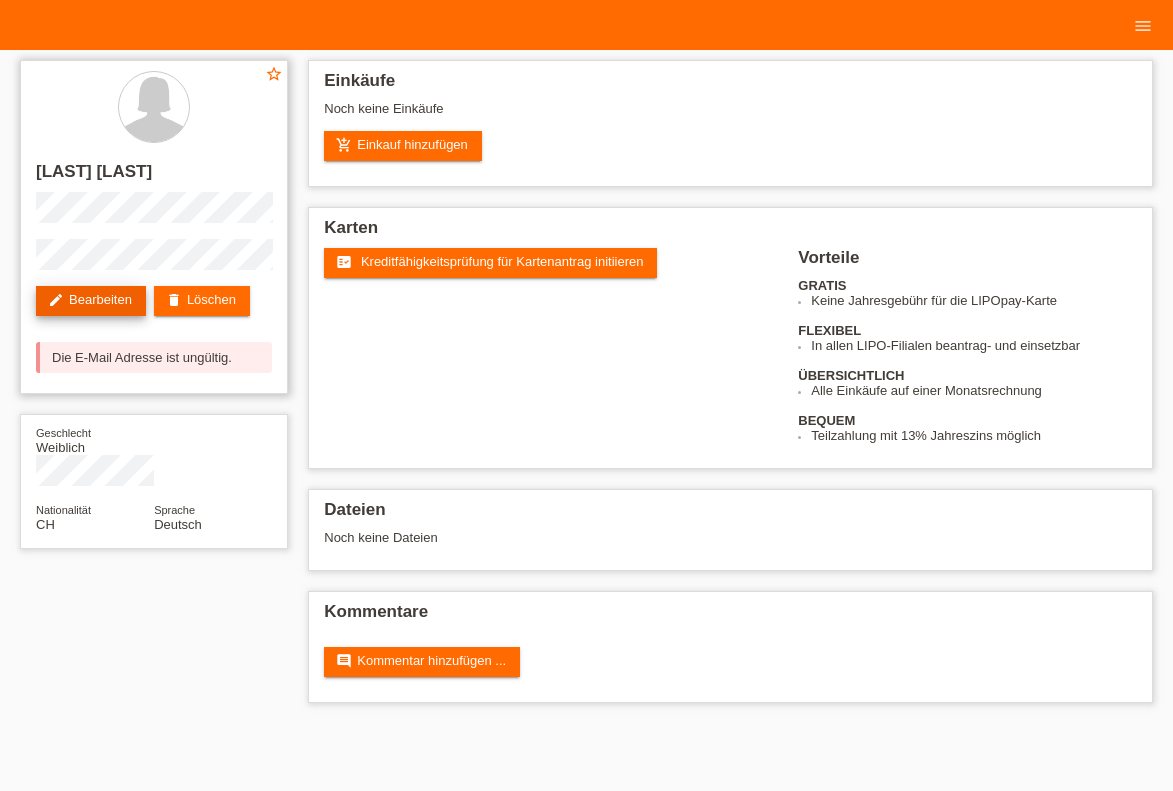 click on "edit  Bearbeiten" at bounding box center [91, 301] 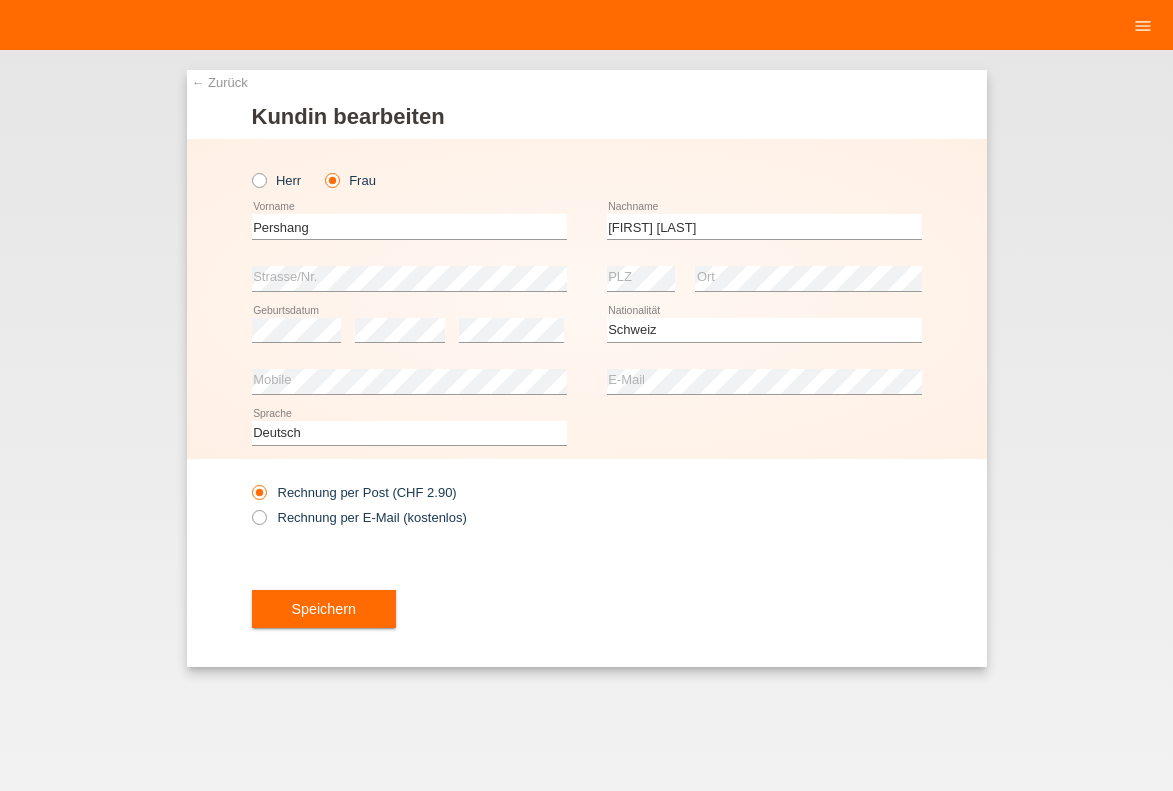 select on "CH" 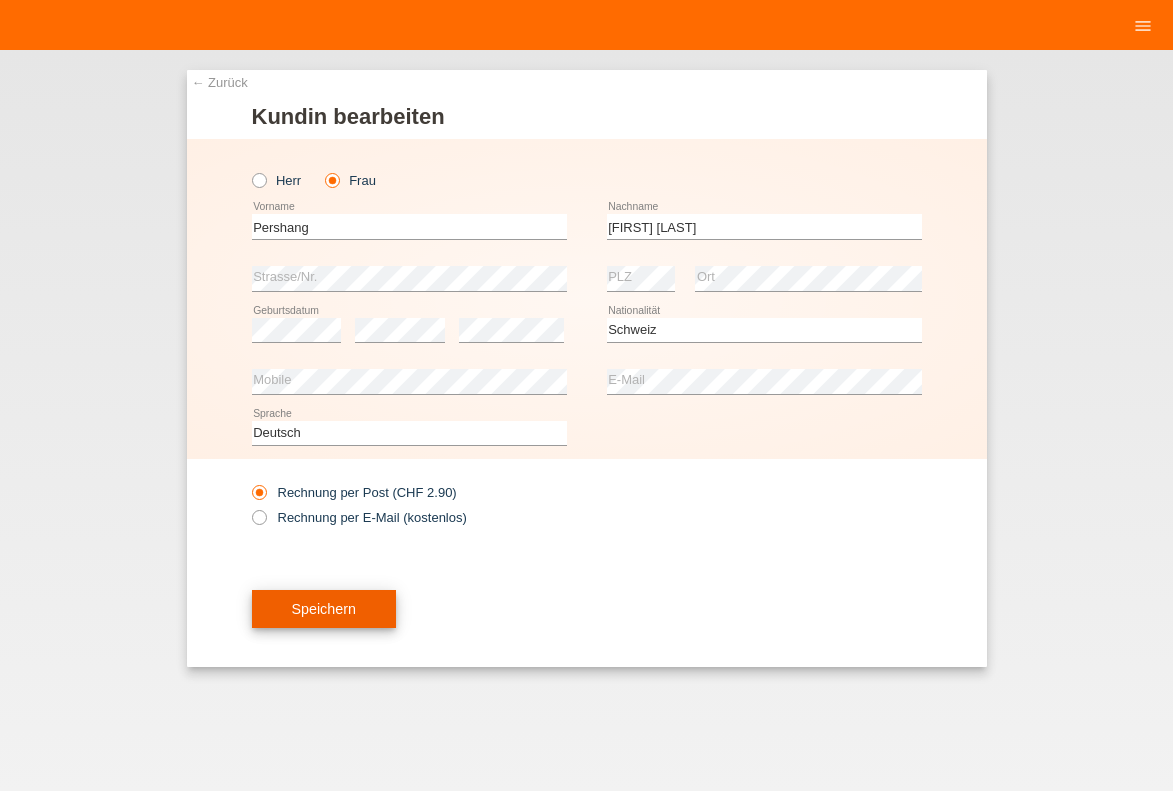 click on "Speichern" at bounding box center (324, 609) 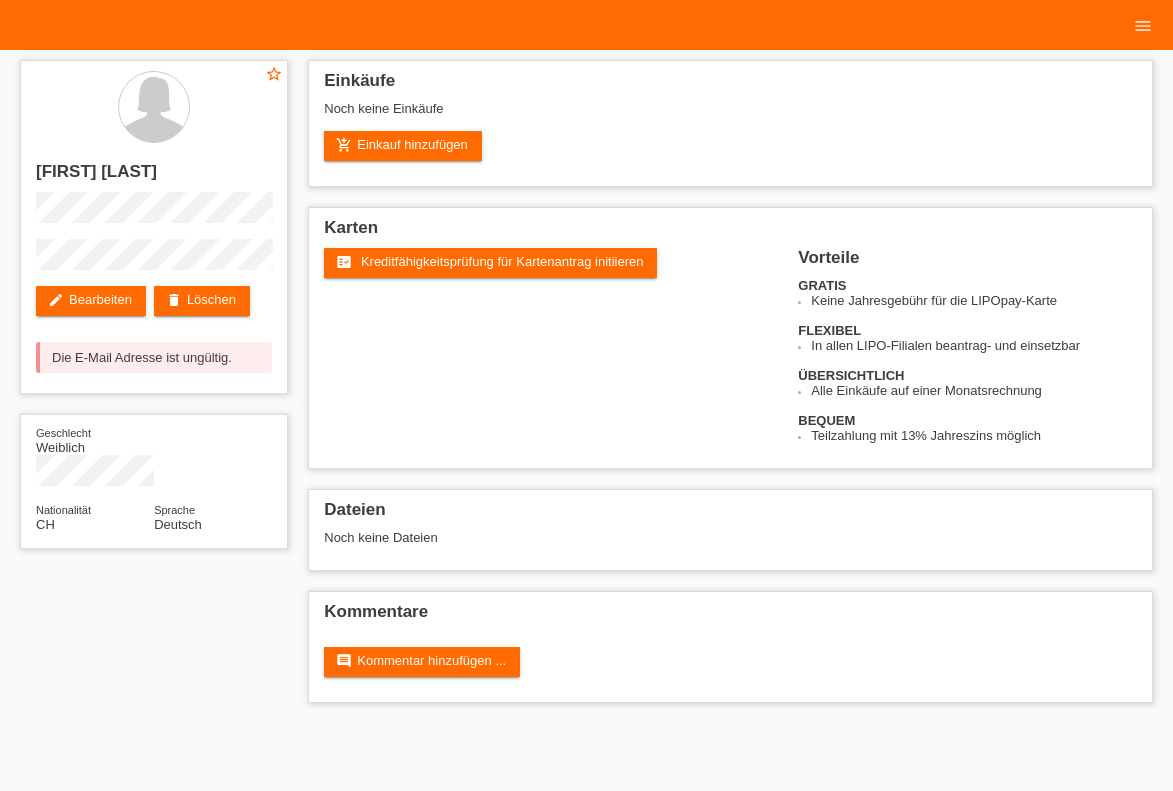 scroll, scrollTop: 0, scrollLeft: 0, axis: both 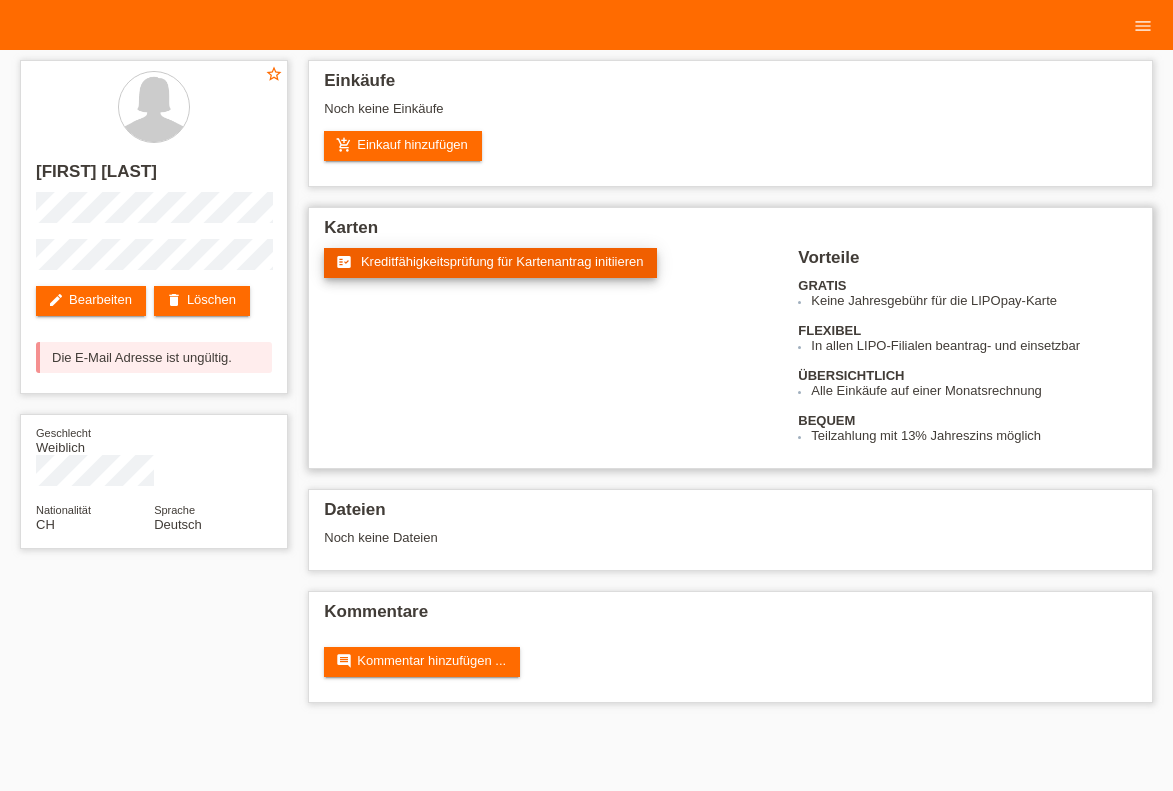 click on "fact_check
Kreditfähigkeitsprüfung für Kartenantrag initiieren" at bounding box center [490, 263] 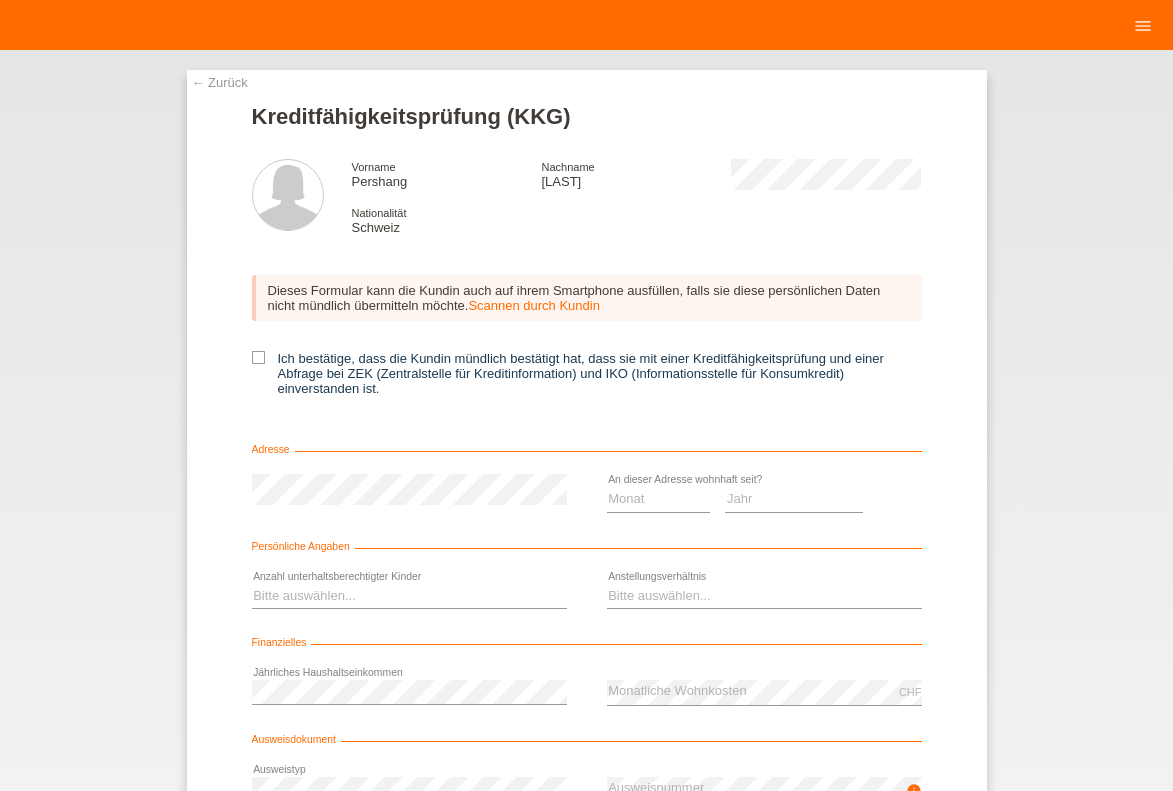 scroll, scrollTop: 0, scrollLeft: 0, axis: both 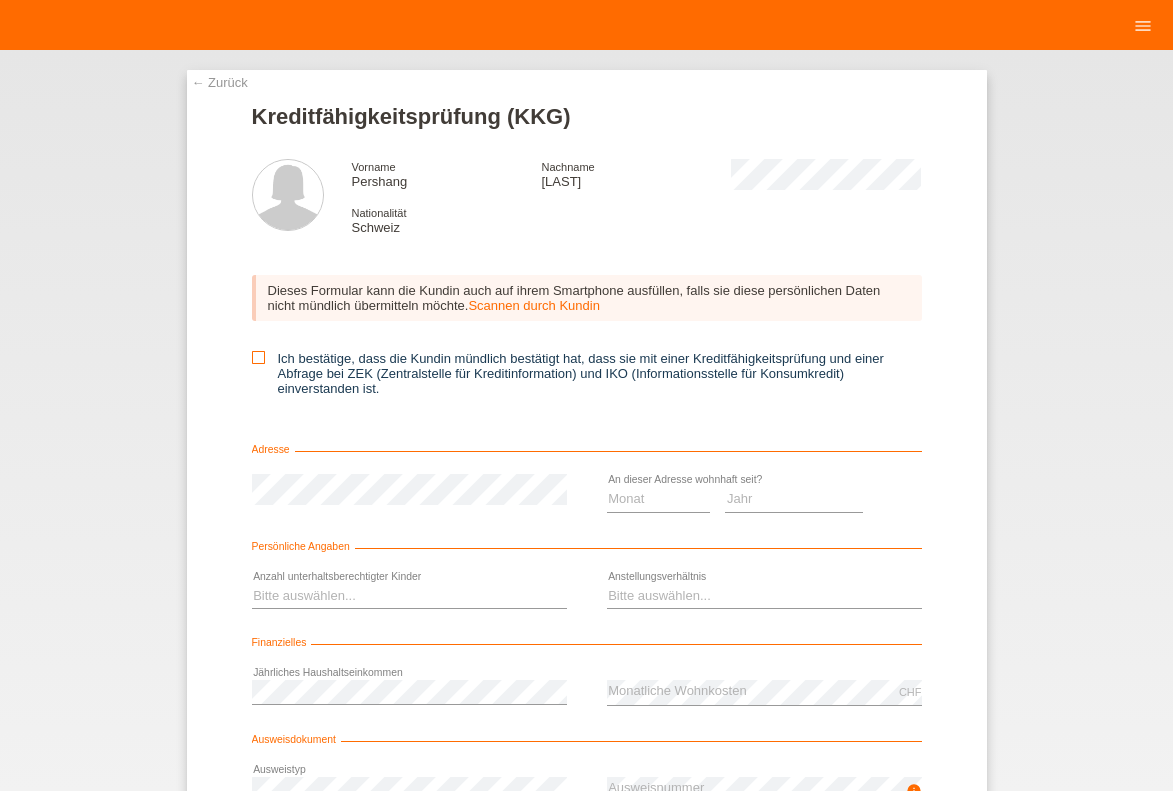 click at bounding box center [258, 357] 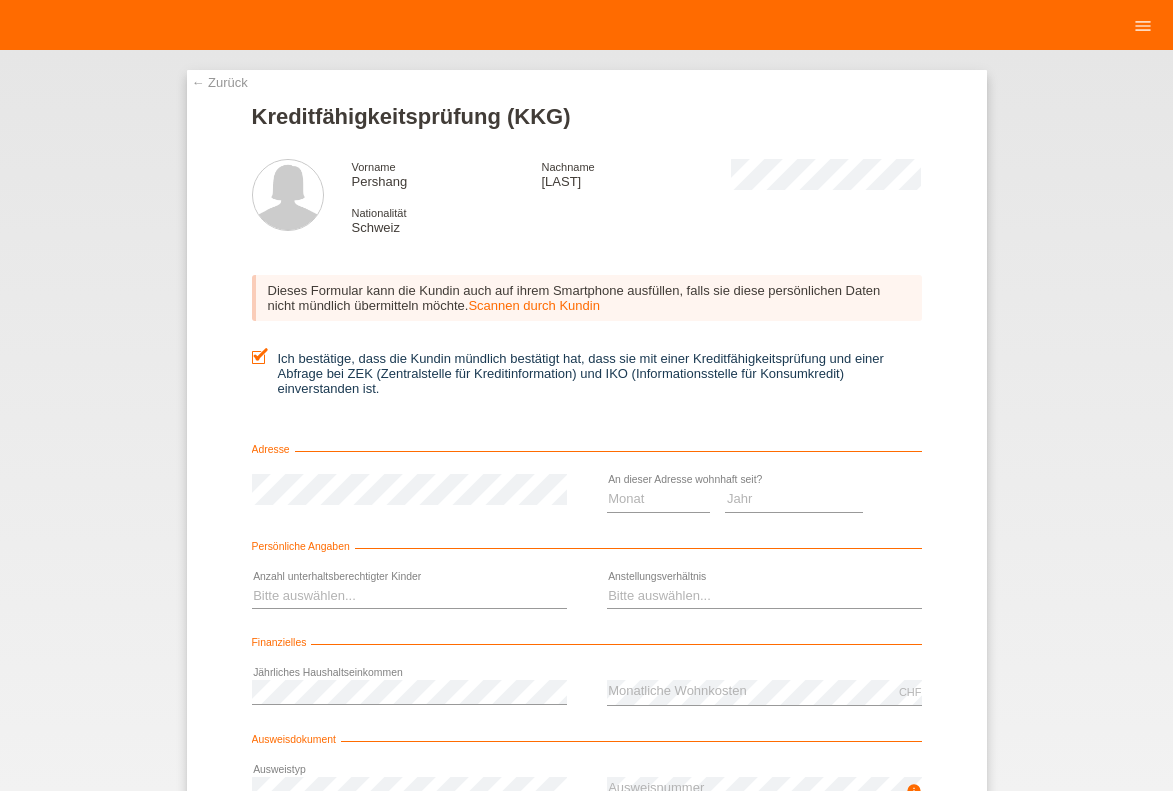 click on "Scannen durch Kundin" at bounding box center [534, 305] 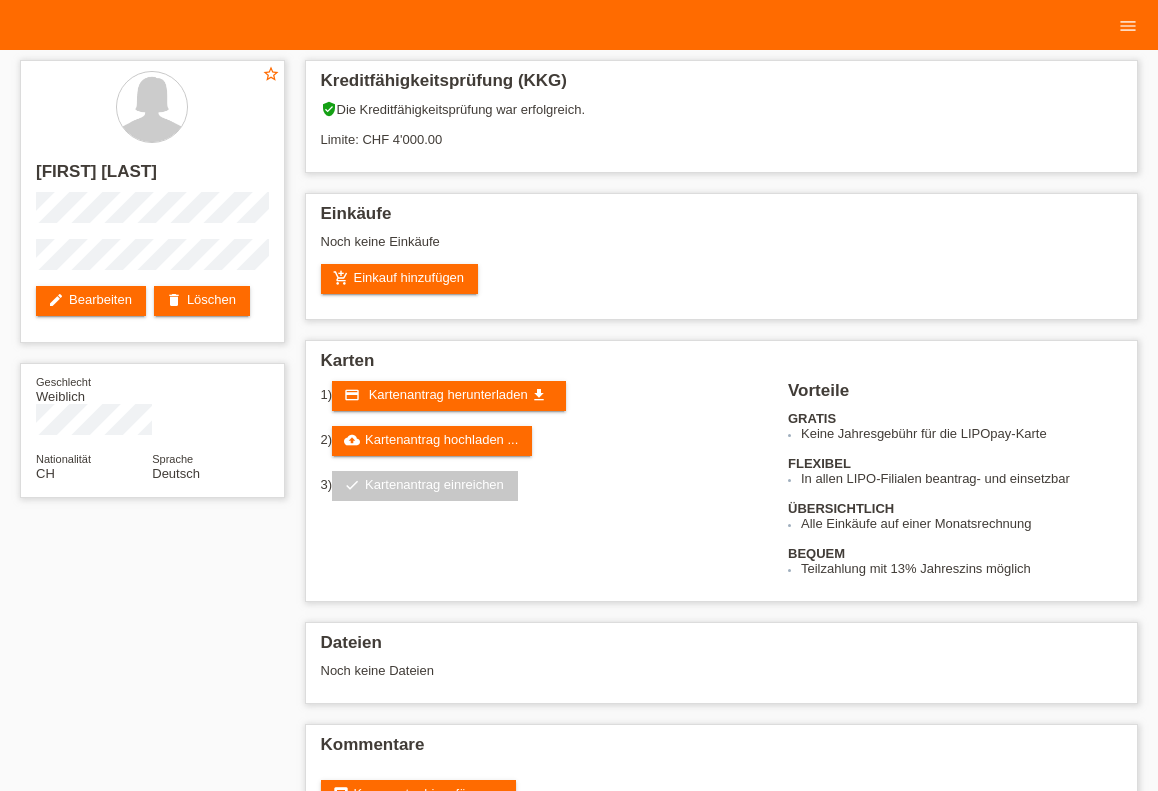 scroll, scrollTop: 0, scrollLeft: 0, axis: both 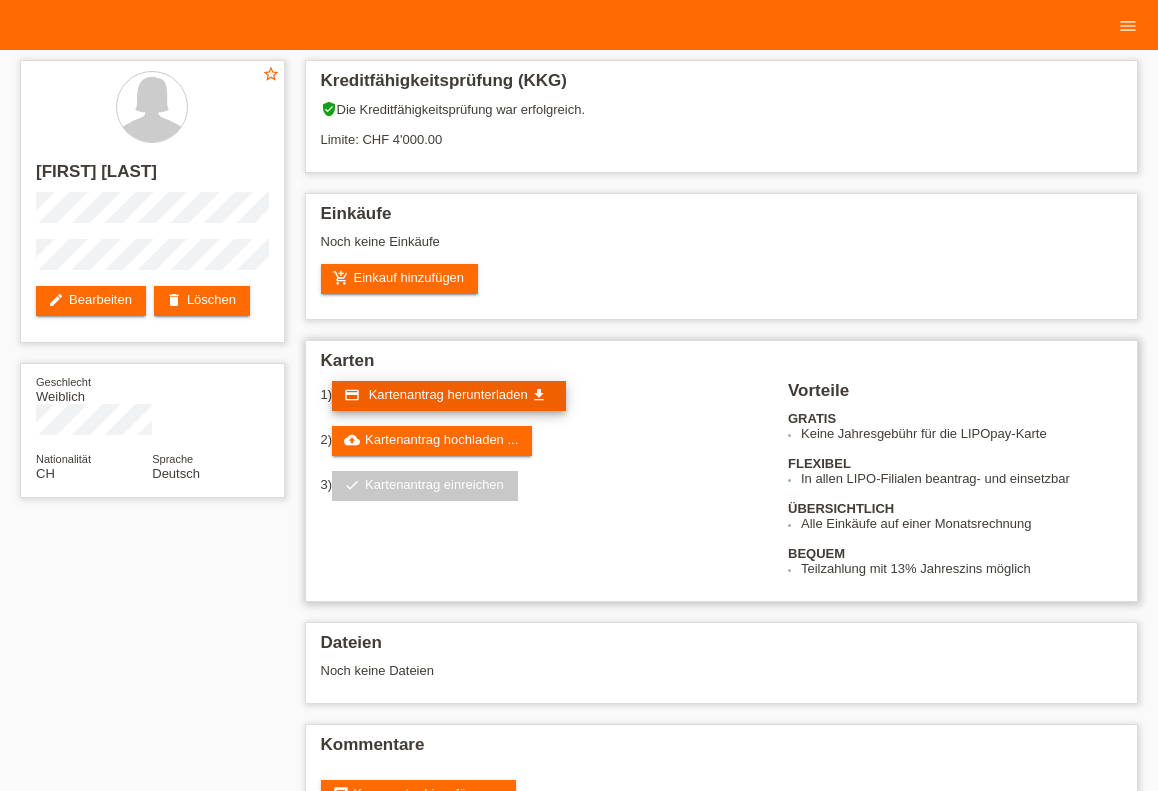 click on "Kartenantrag herunterladen" at bounding box center [448, 394] 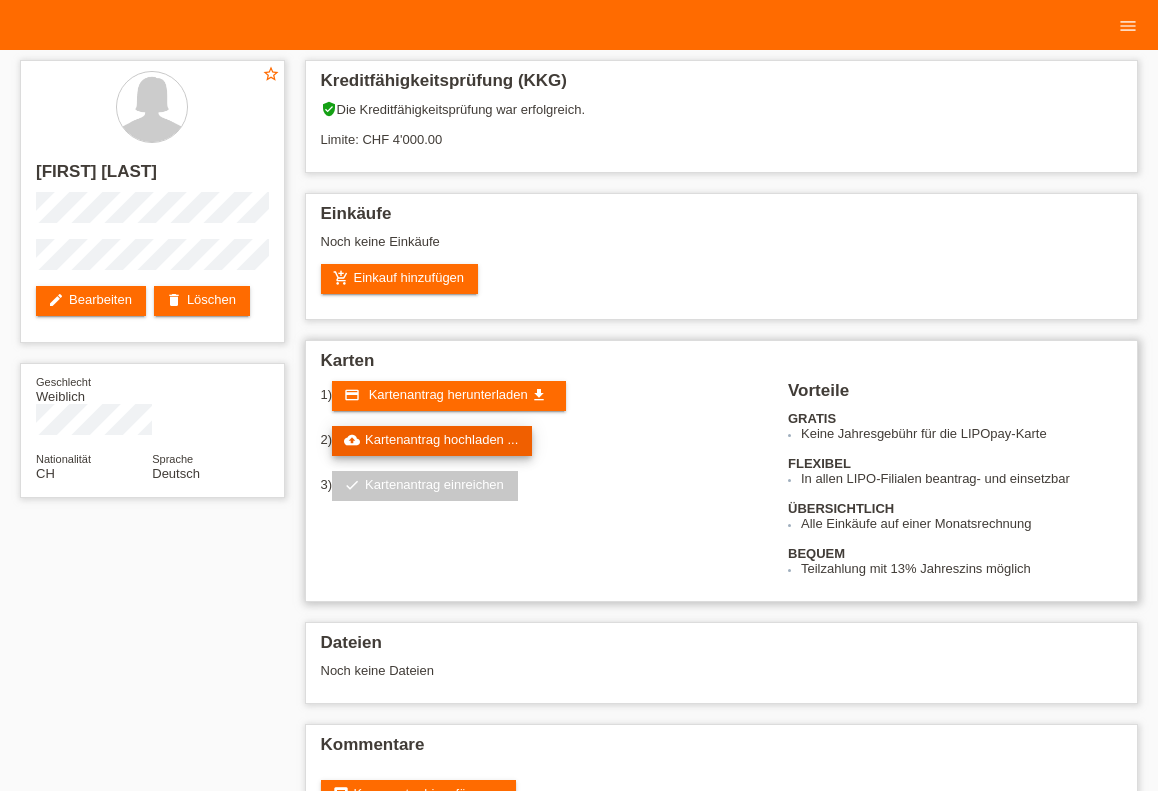click on "cloud_upload  Kartenantrag hochladen ..." at bounding box center (432, 441) 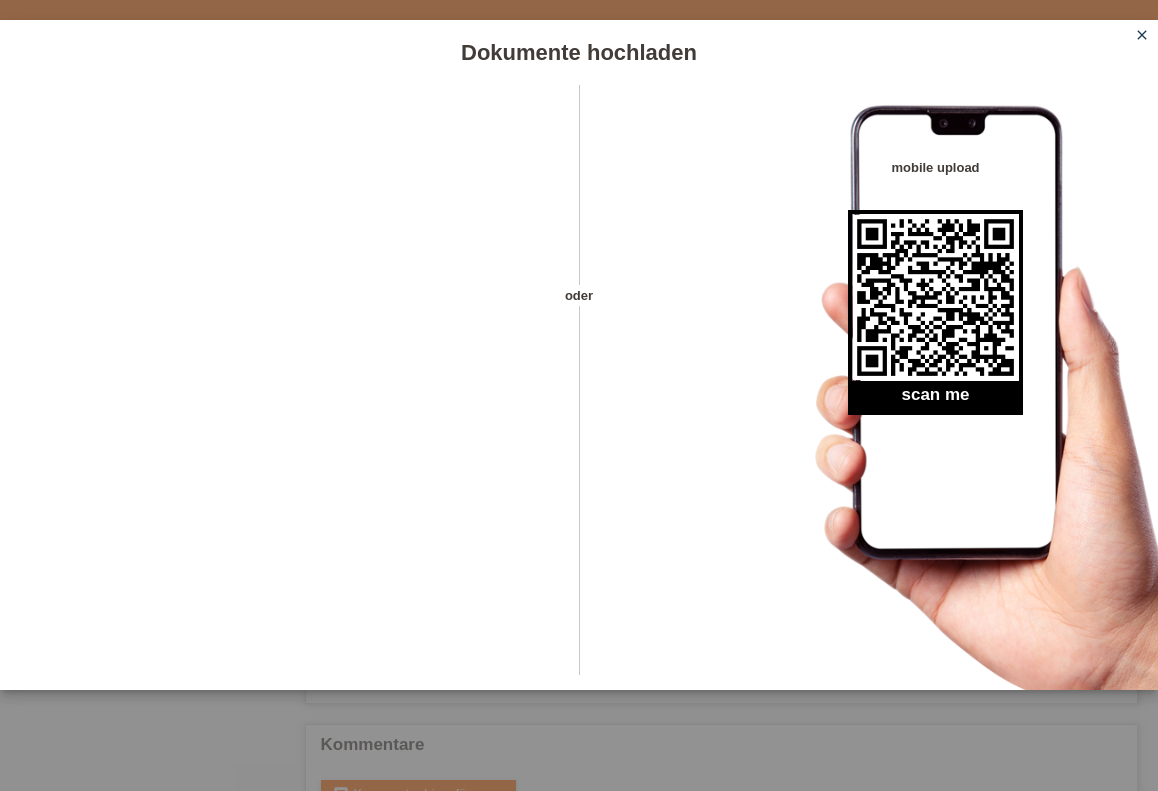 click on "close" at bounding box center [1142, 35] 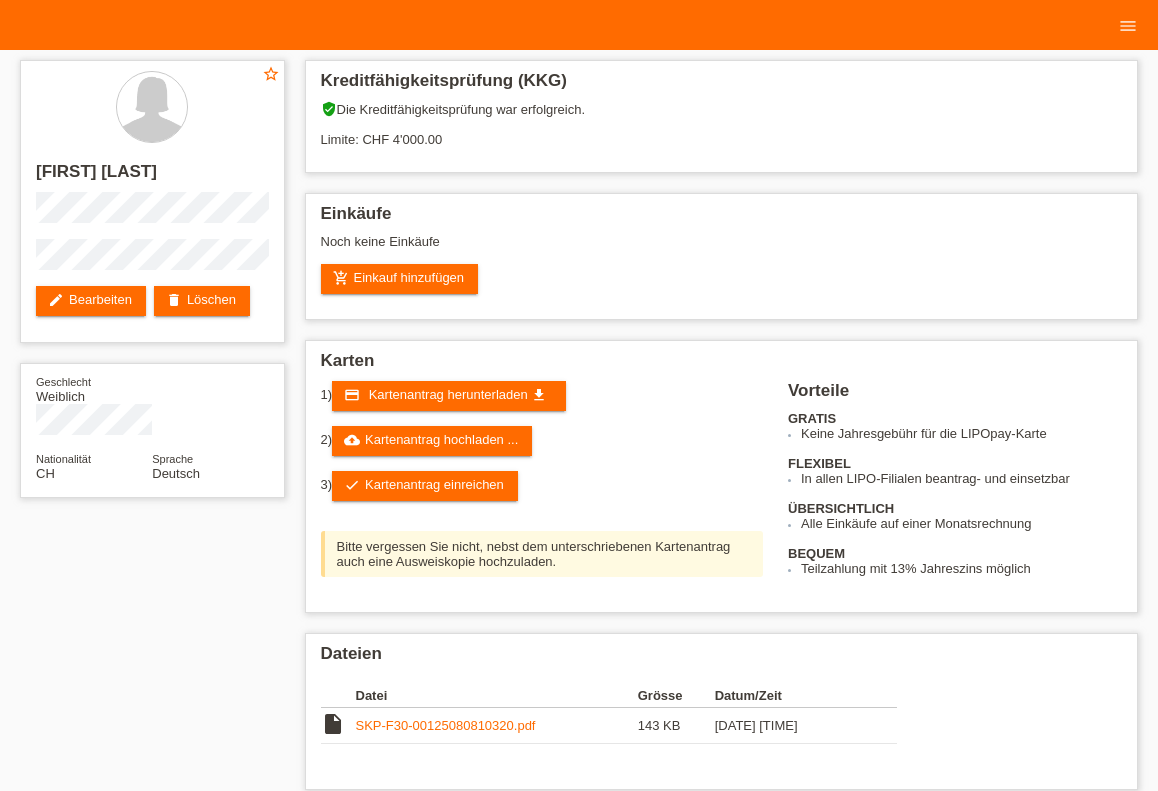 scroll, scrollTop: 0, scrollLeft: 0, axis: both 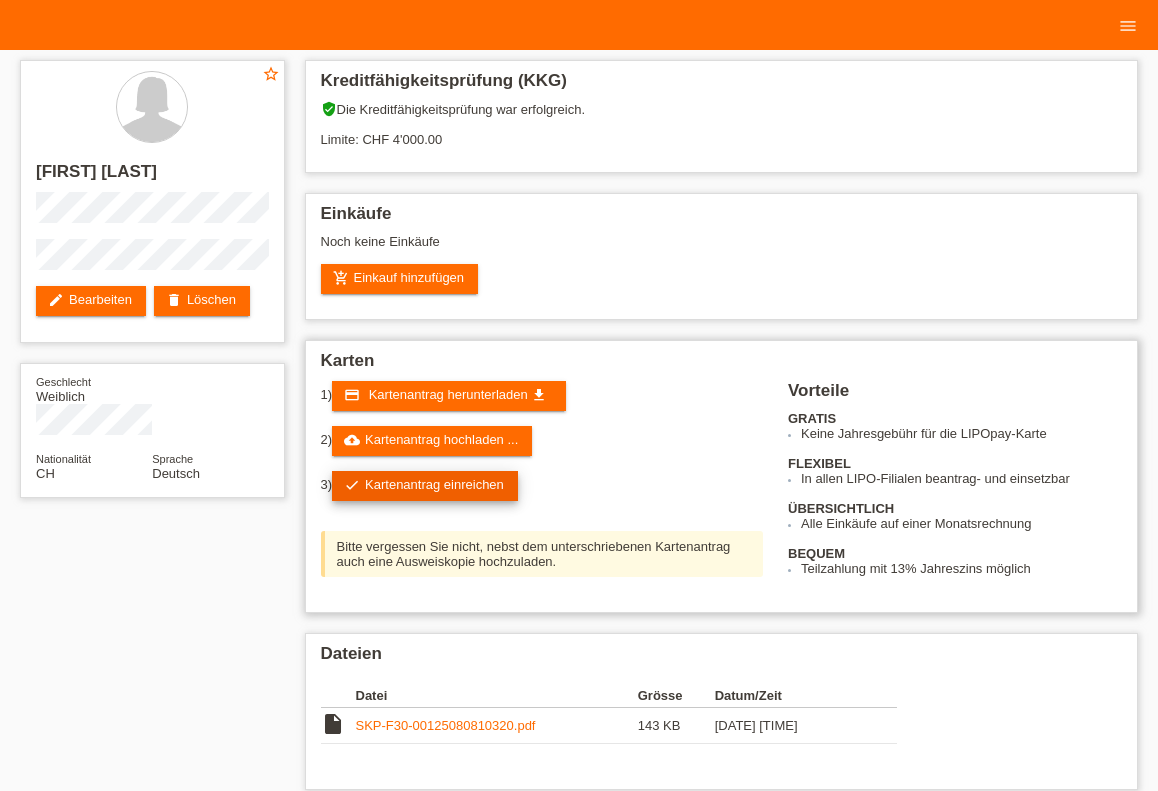 click on "check  Kartenantrag einreichen" at bounding box center [425, 486] 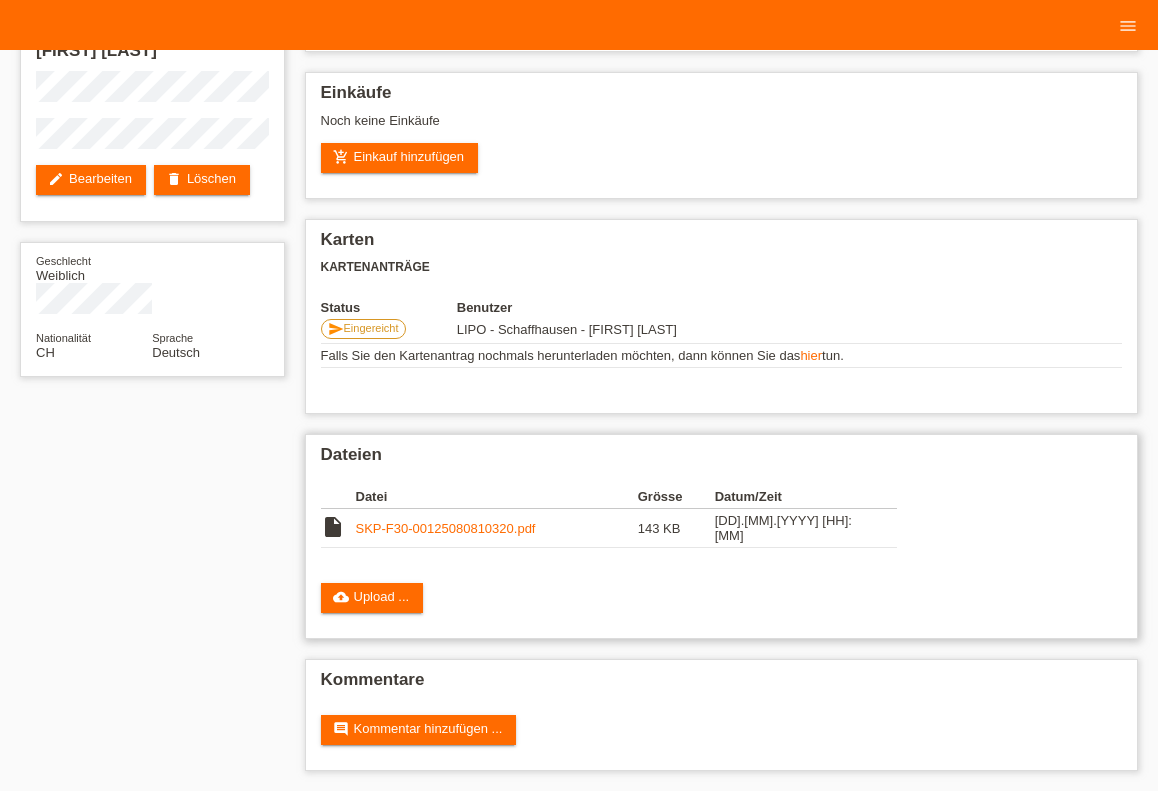 scroll, scrollTop: 126, scrollLeft: 0, axis: vertical 